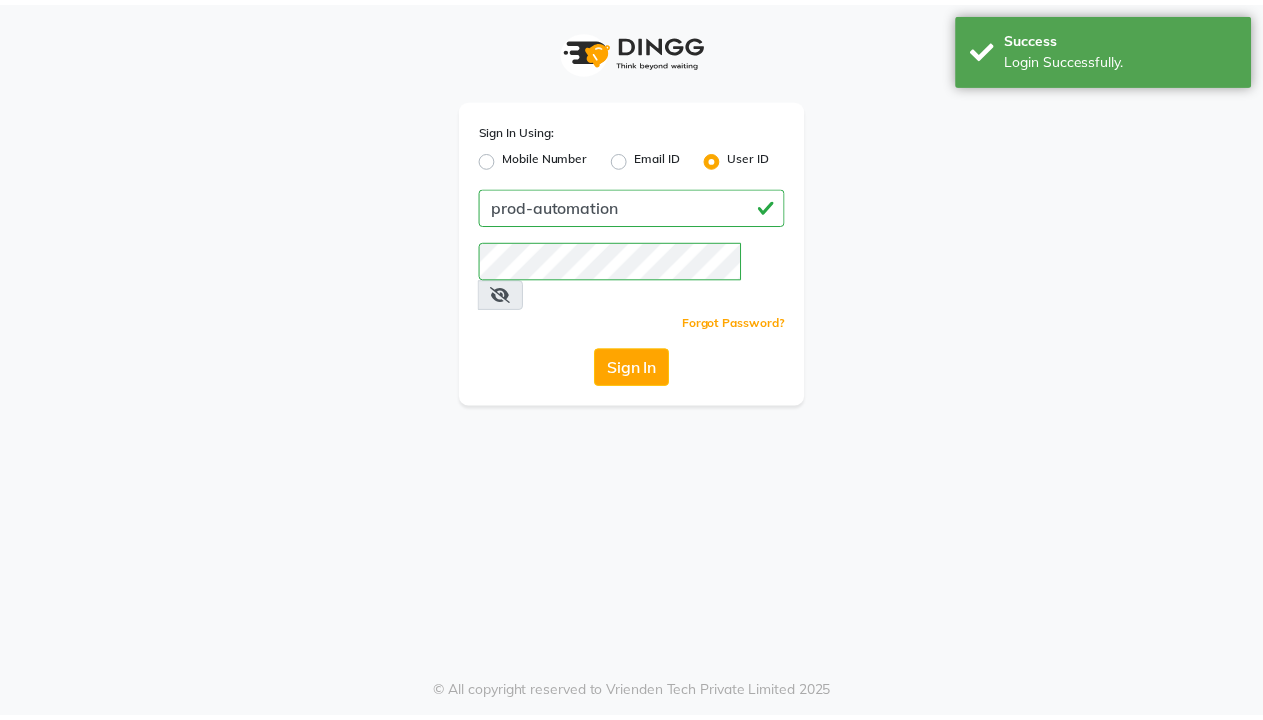 scroll, scrollTop: 0, scrollLeft: 0, axis: both 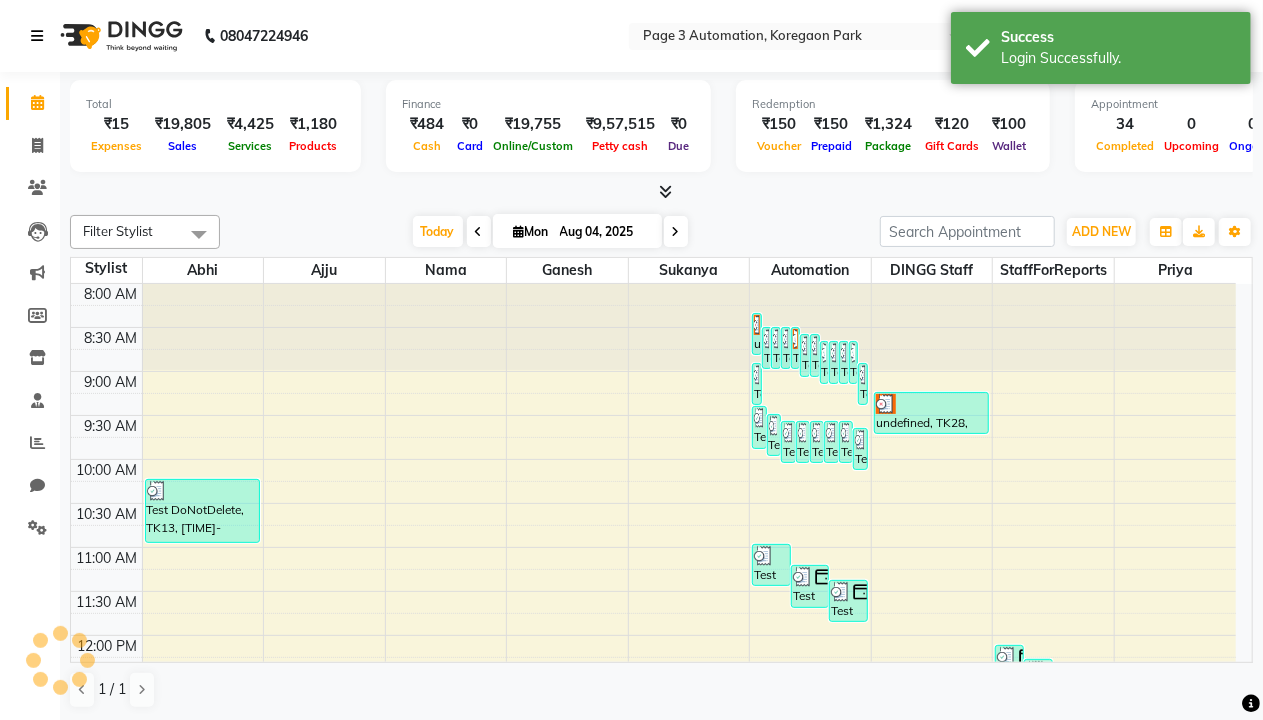 click at bounding box center (37, 36) 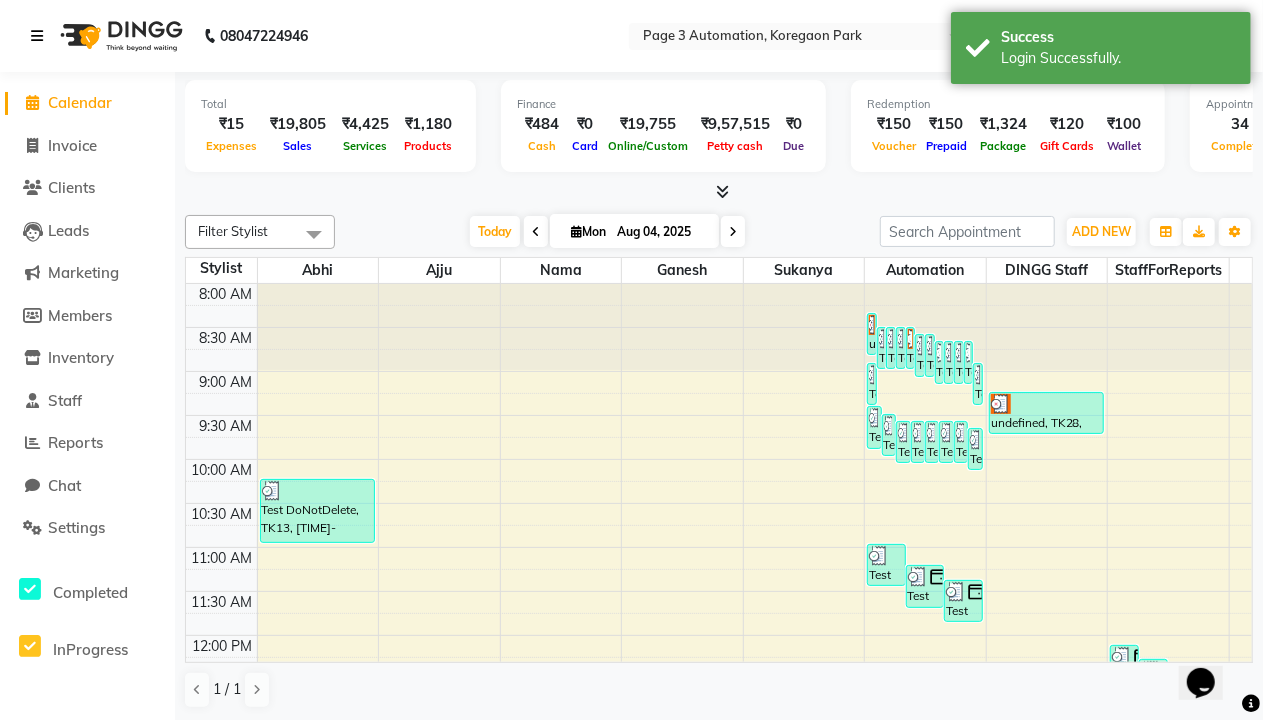 scroll, scrollTop: 0, scrollLeft: 0, axis: both 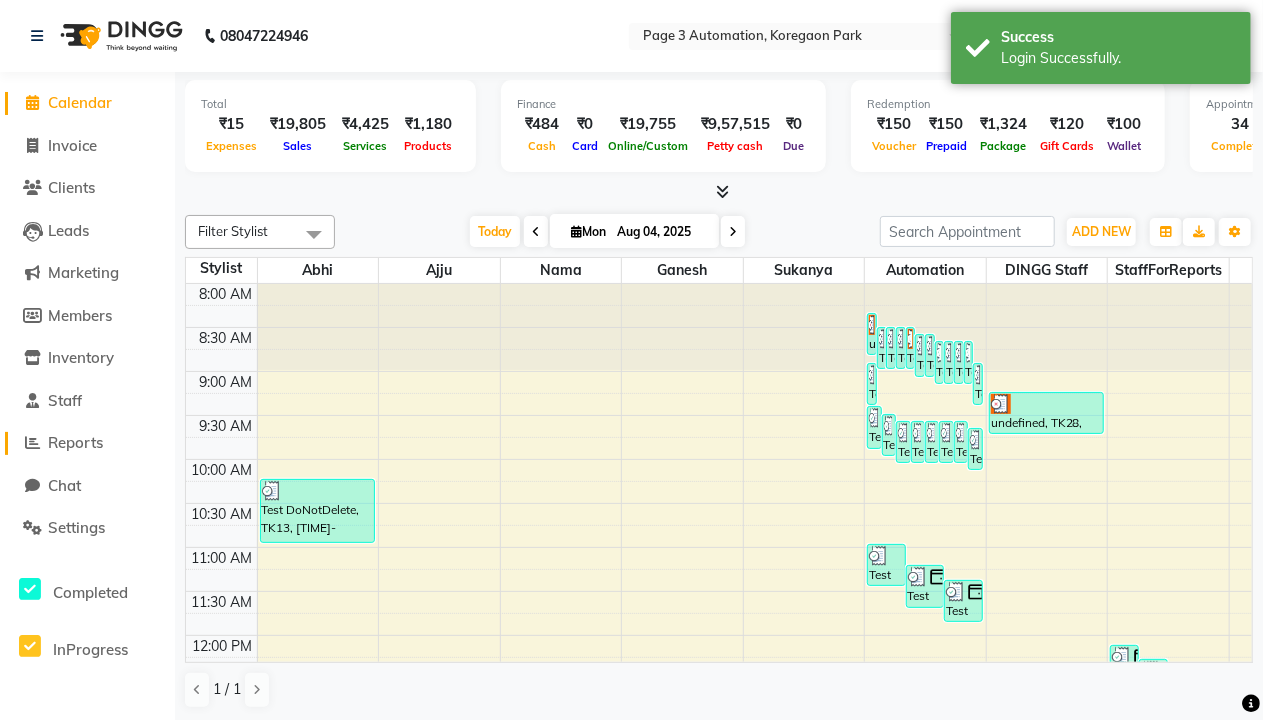 click on "Reports" 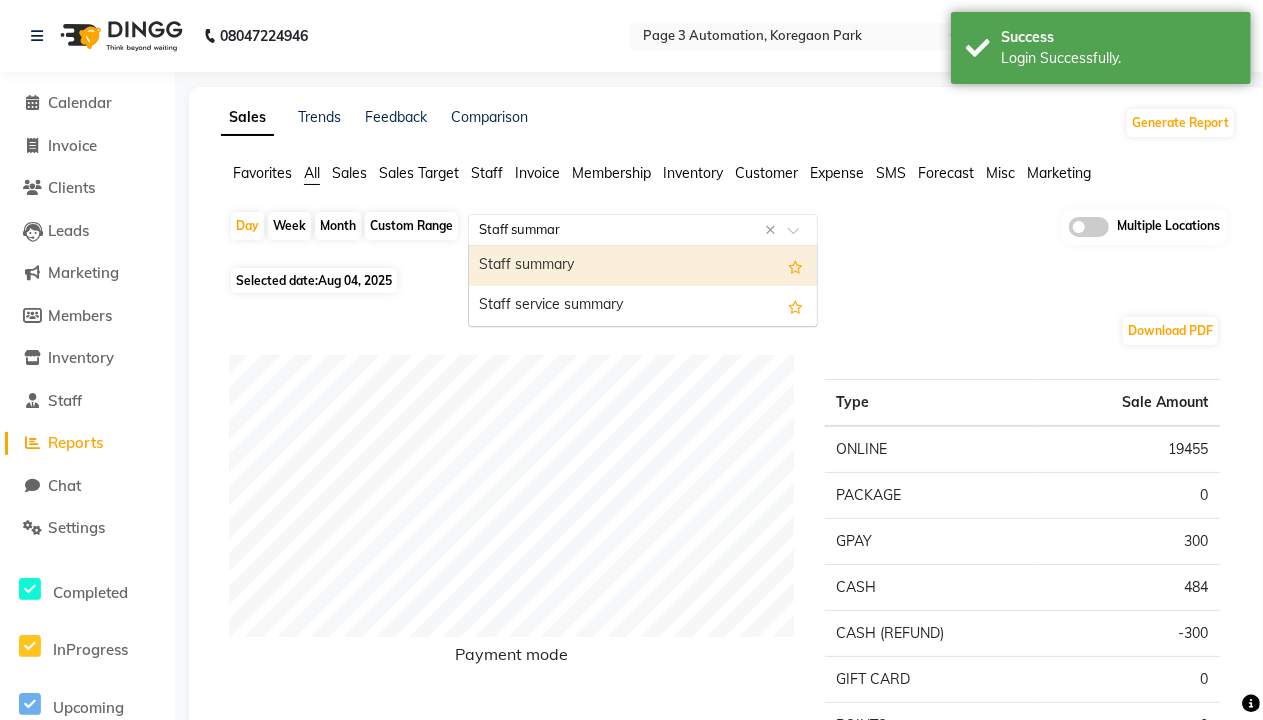 type on "Staff summary" 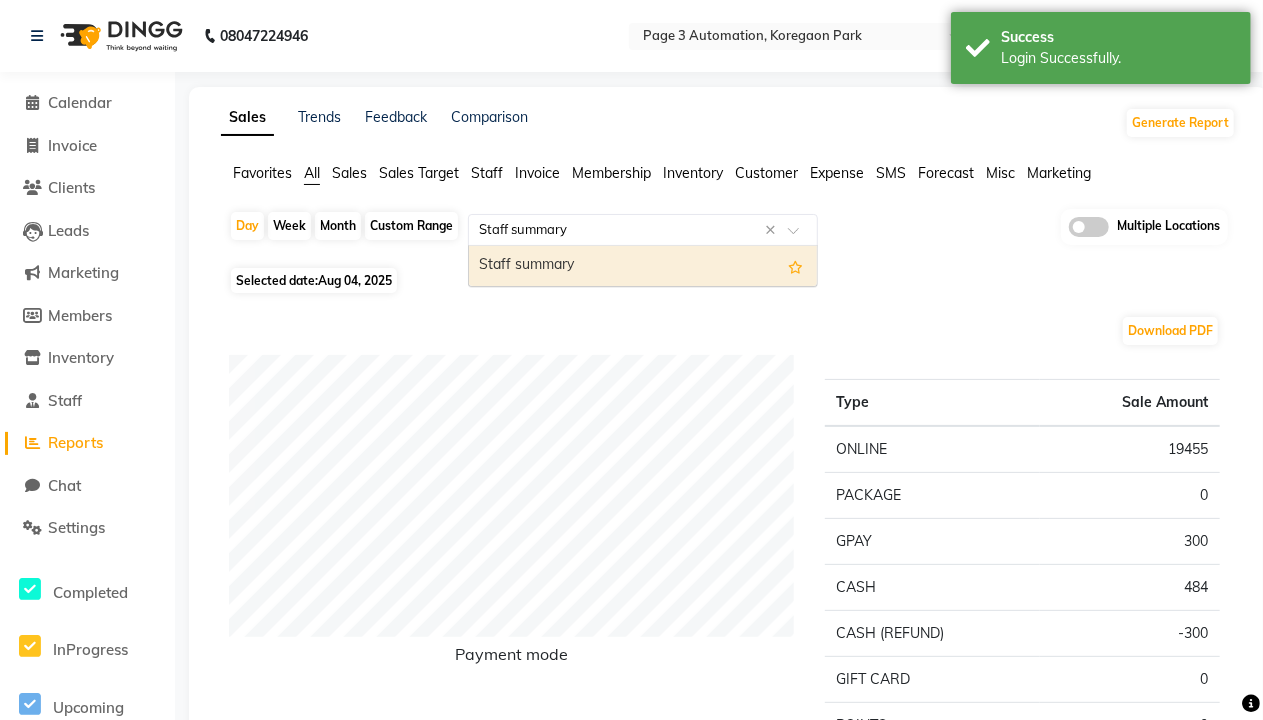 click on "Staff summary" at bounding box center [643, 266] 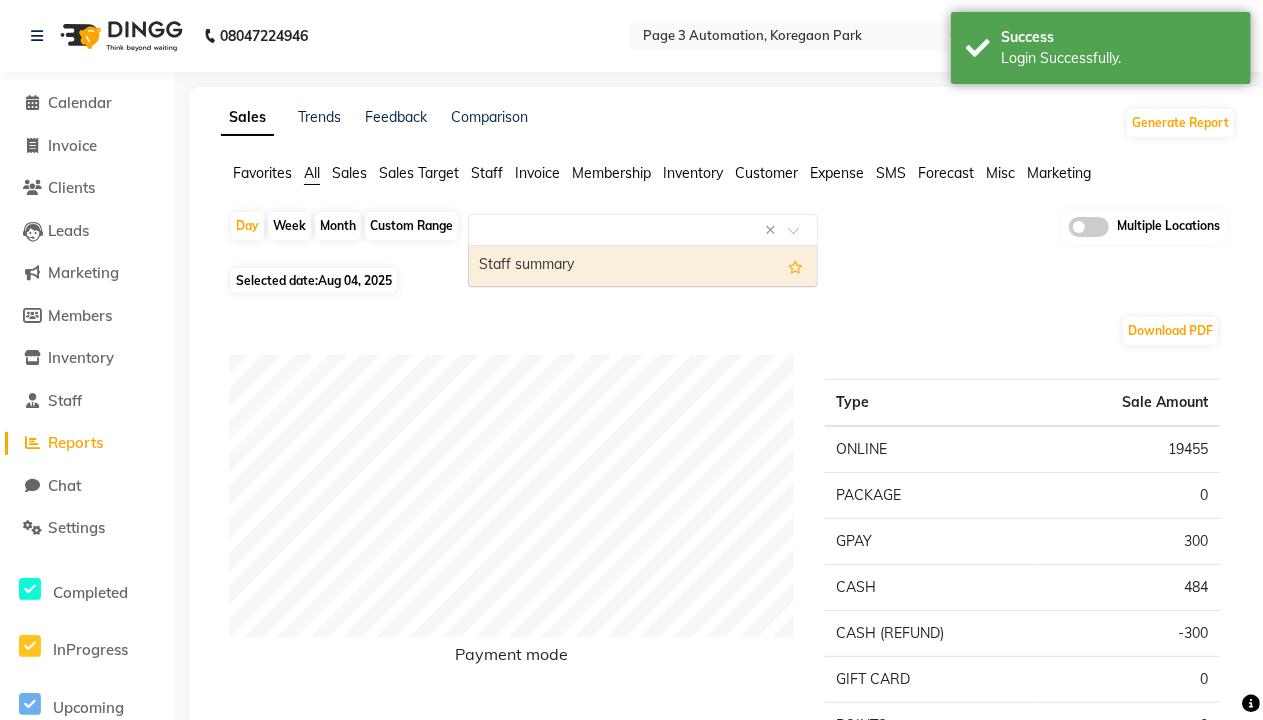 select on "full_report" 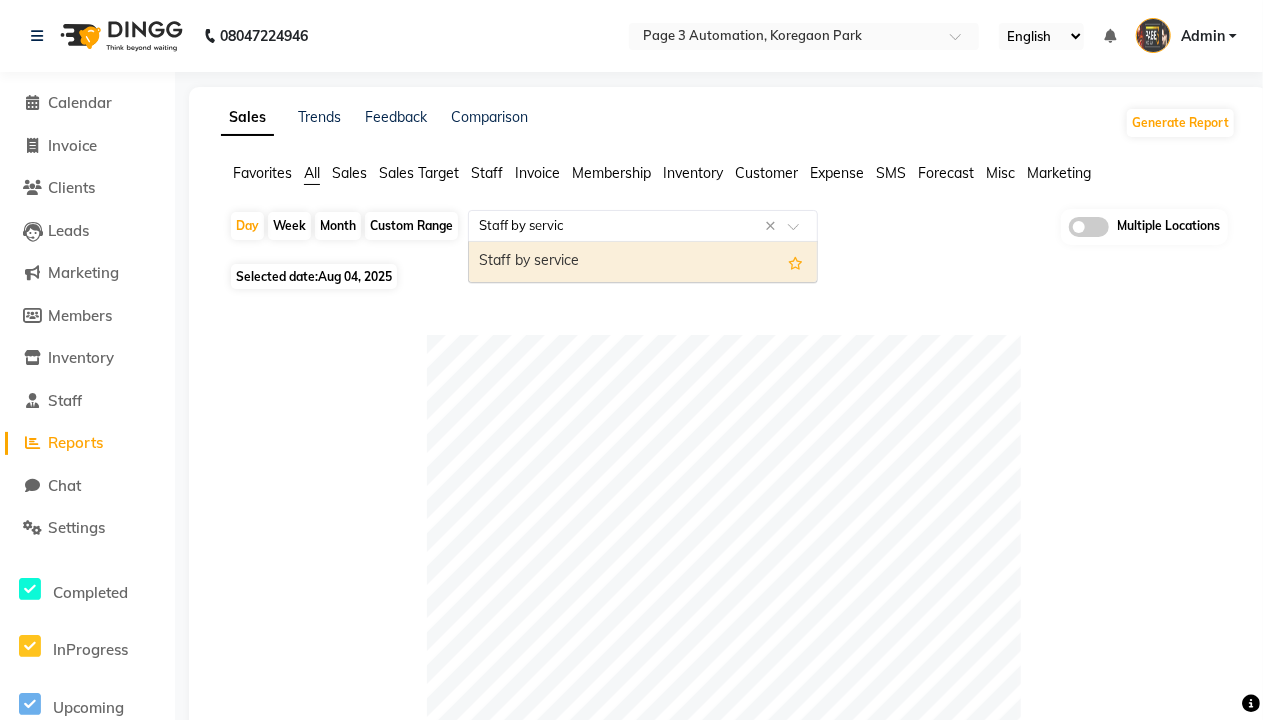type on "Staff by service" 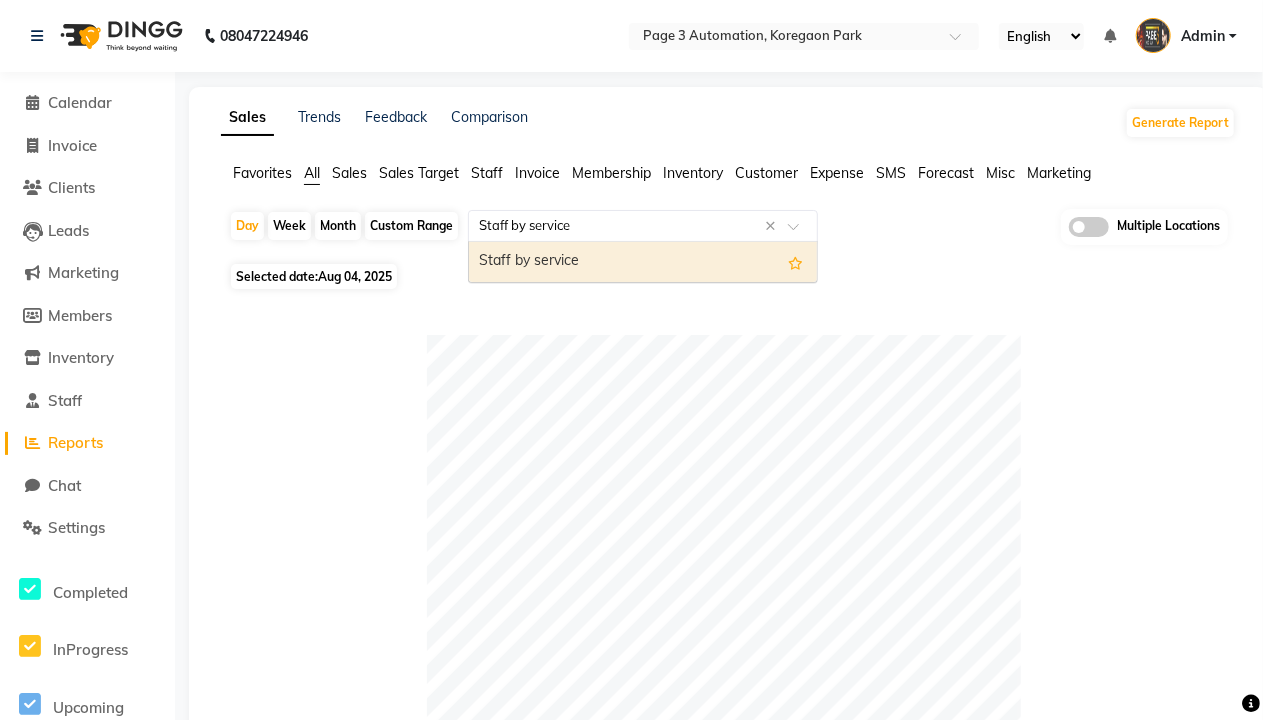 click on "Staff by service" at bounding box center [643, 262] 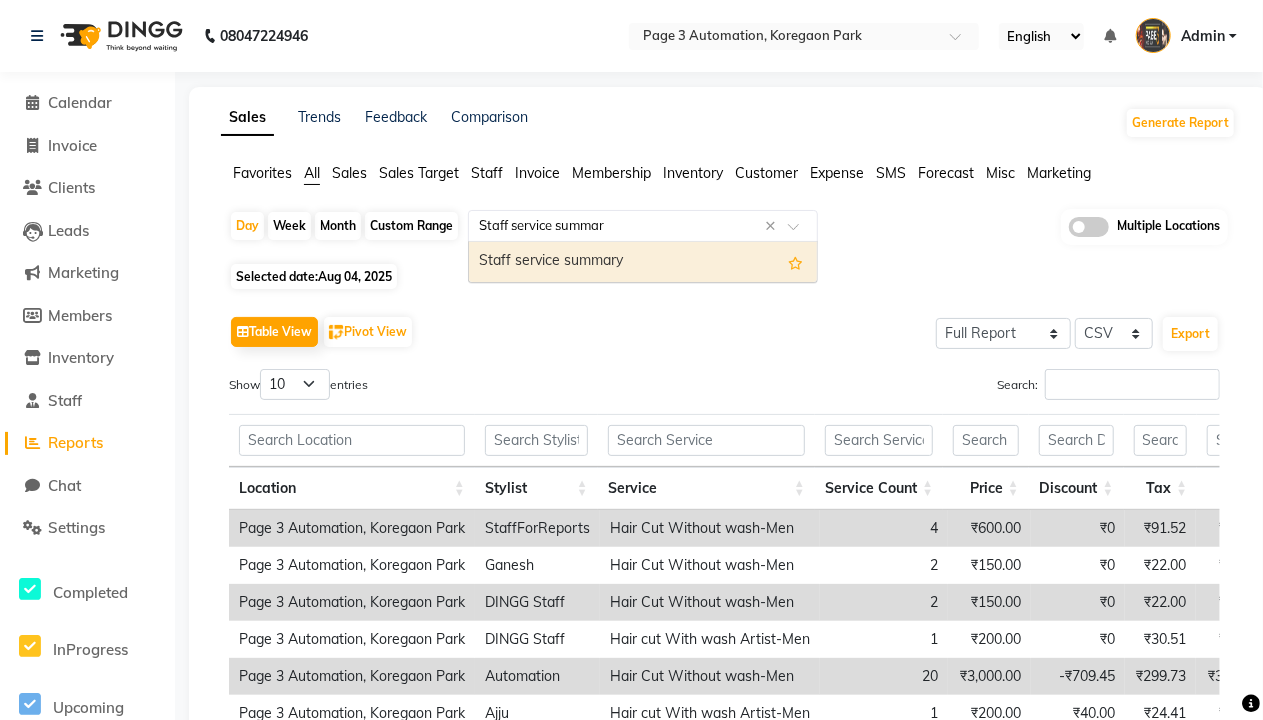 type on "Staff service summary" 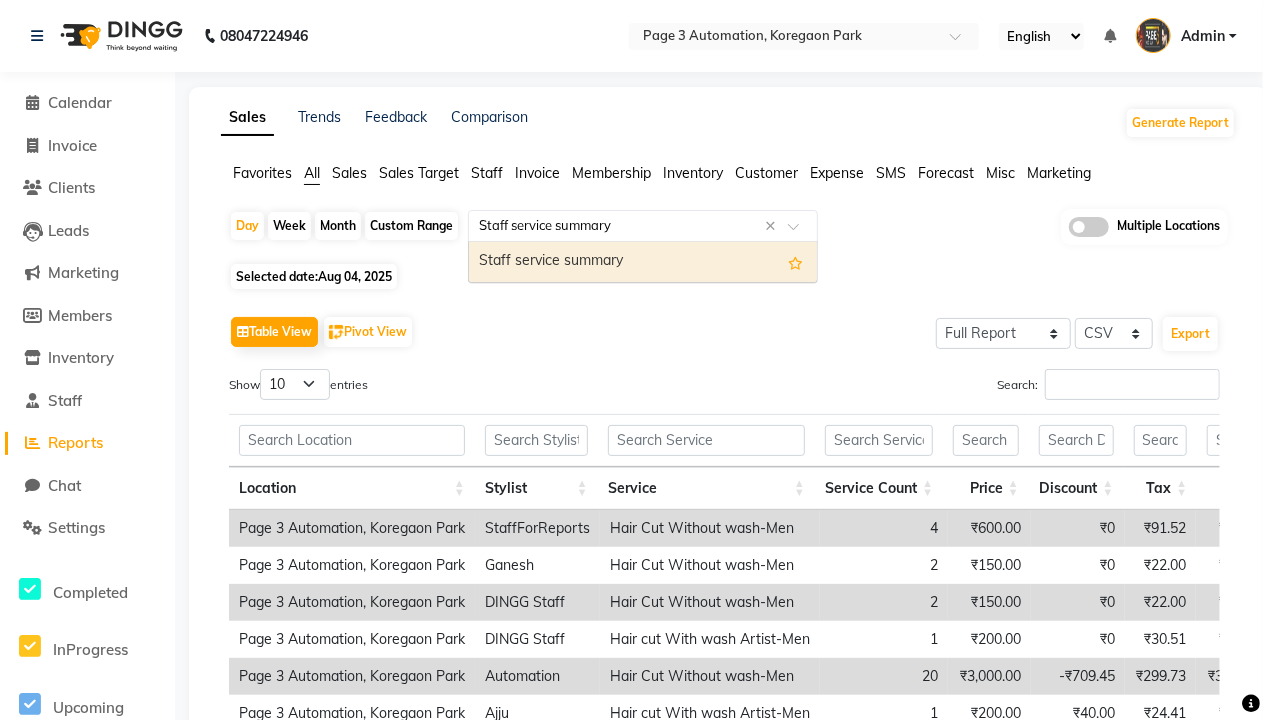 click on "Staff service summary" at bounding box center (643, 262) 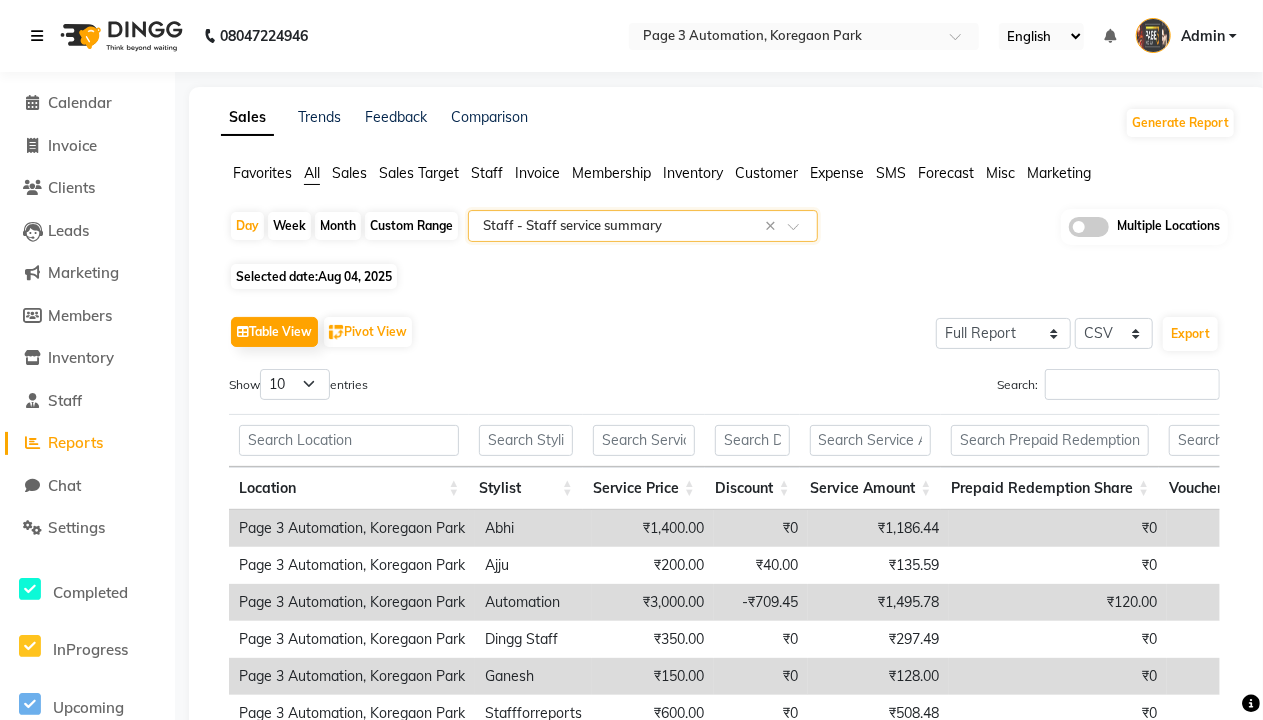 click at bounding box center (37, 36) 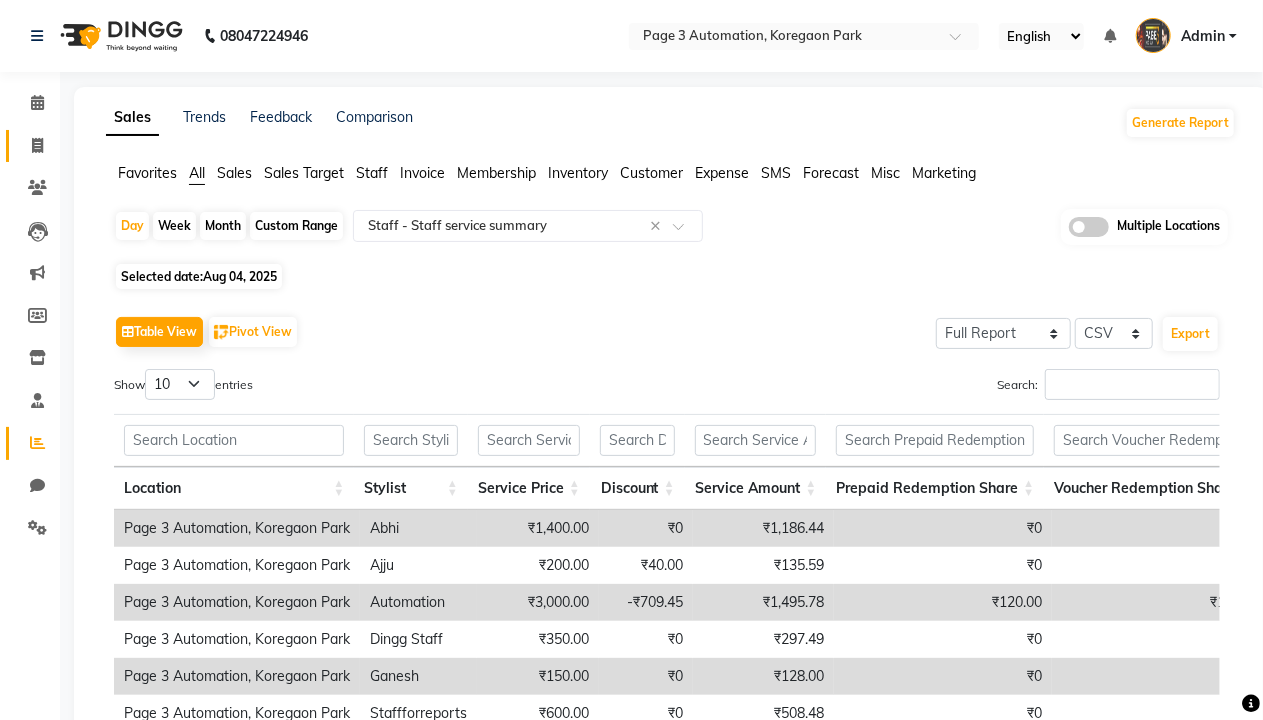 click 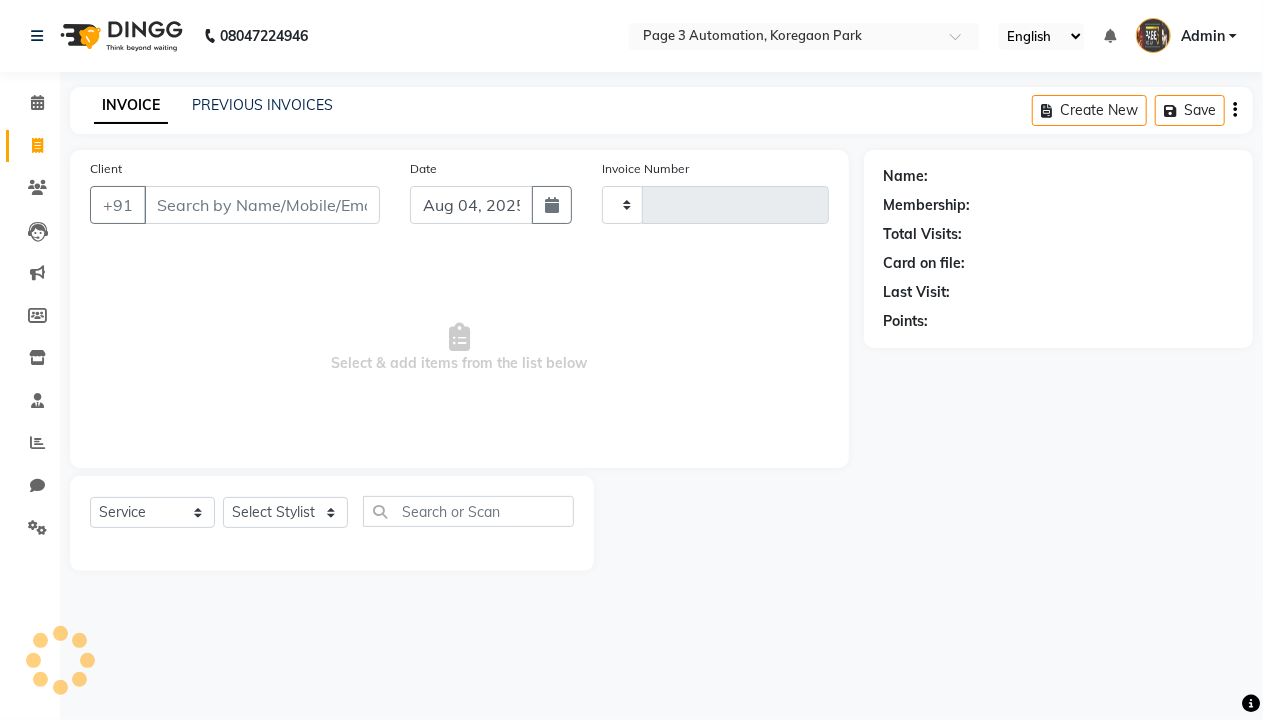 type on "7747" 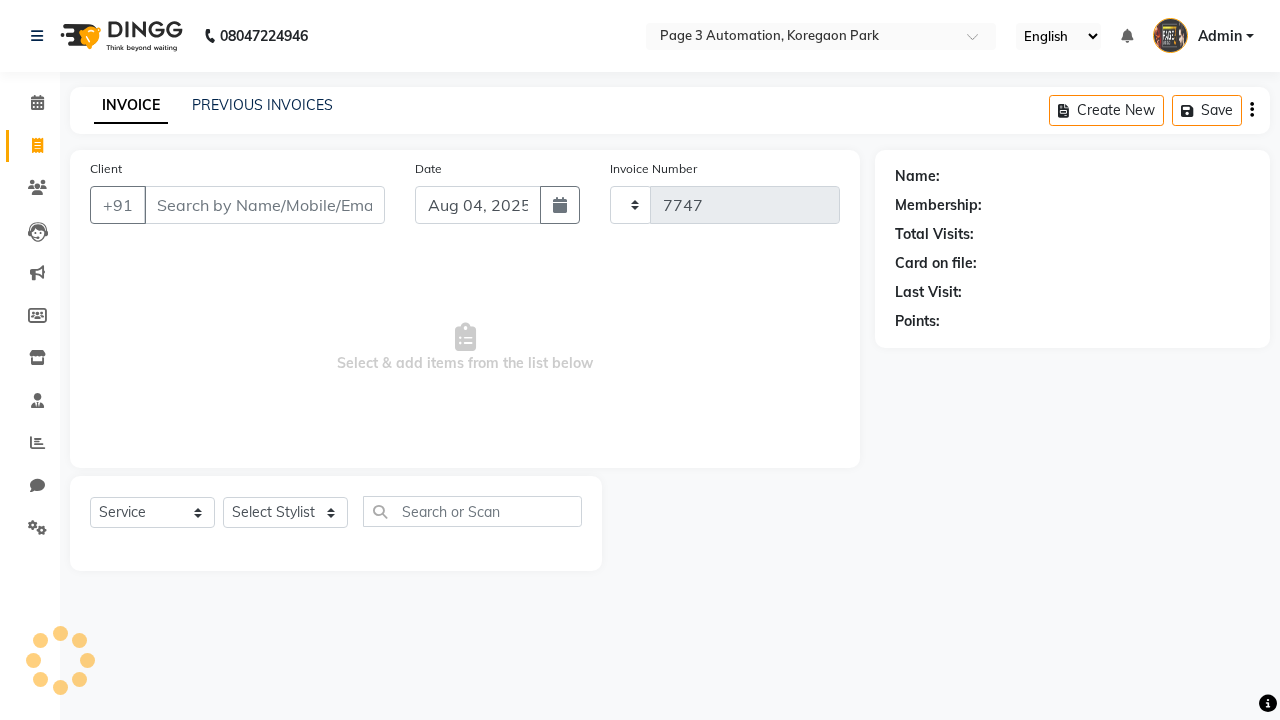 select on "2774" 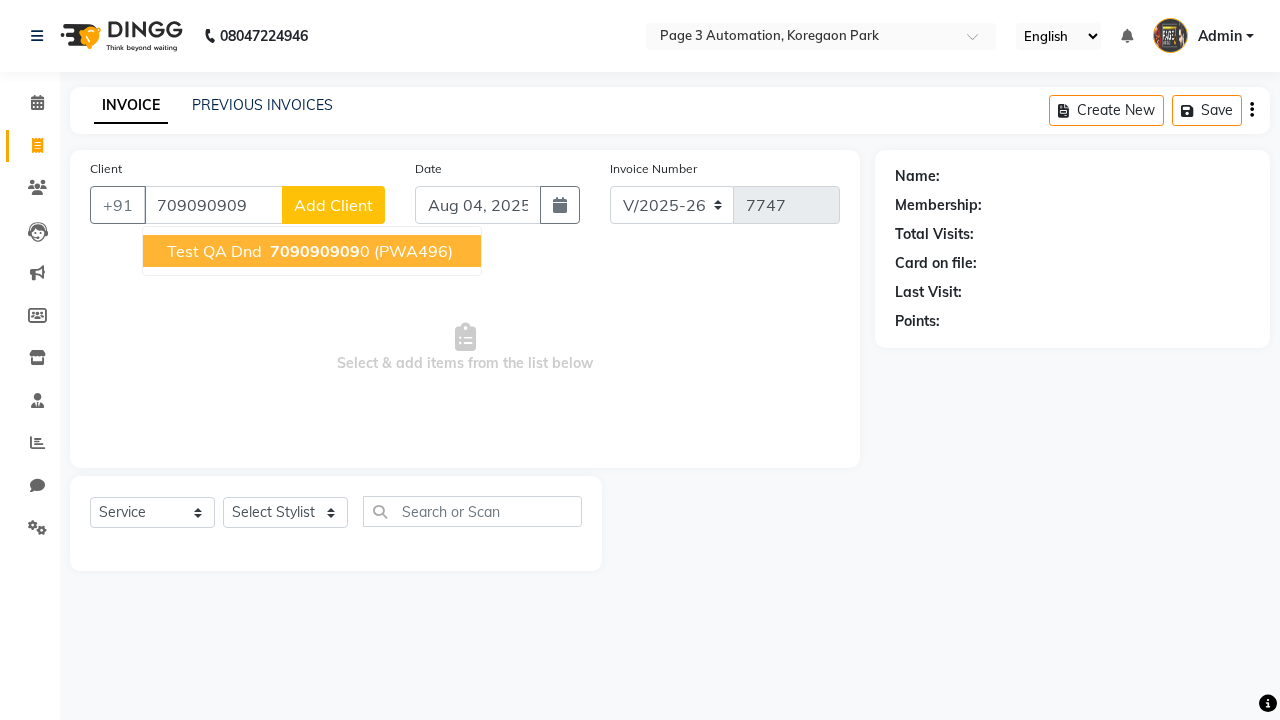 click on "709090909" at bounding box center (315, 251) 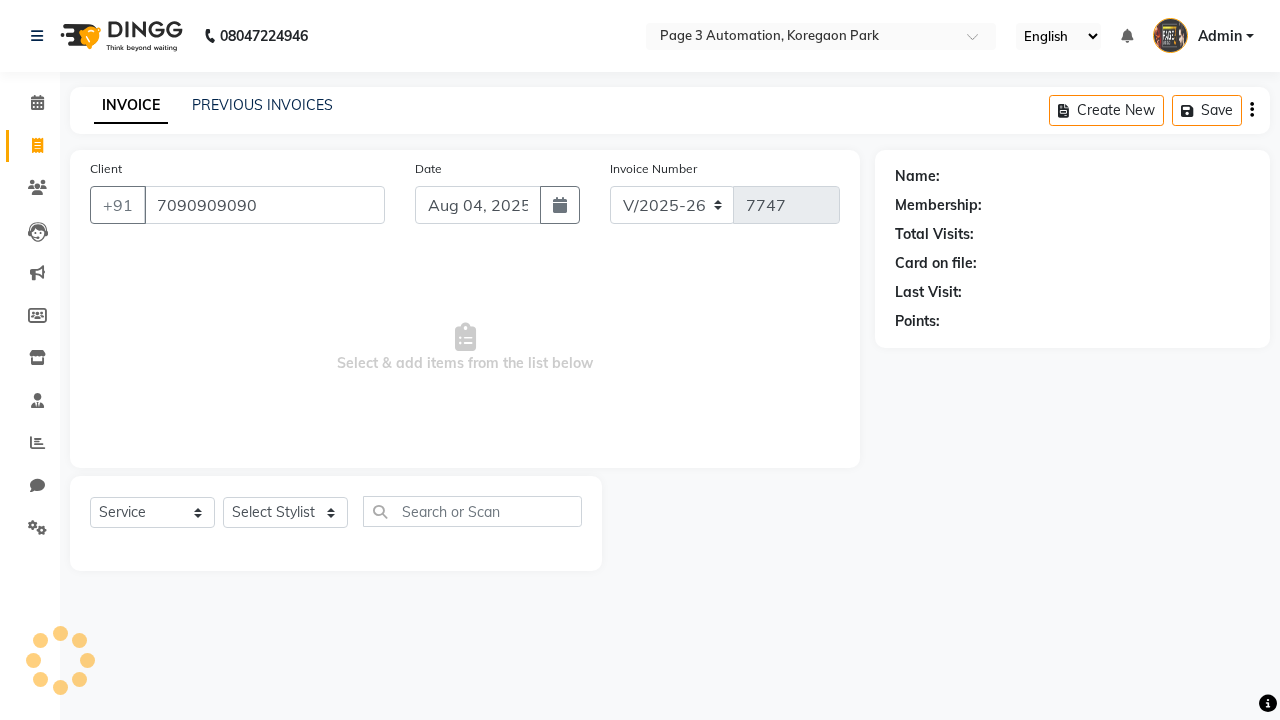type on "7090909090" 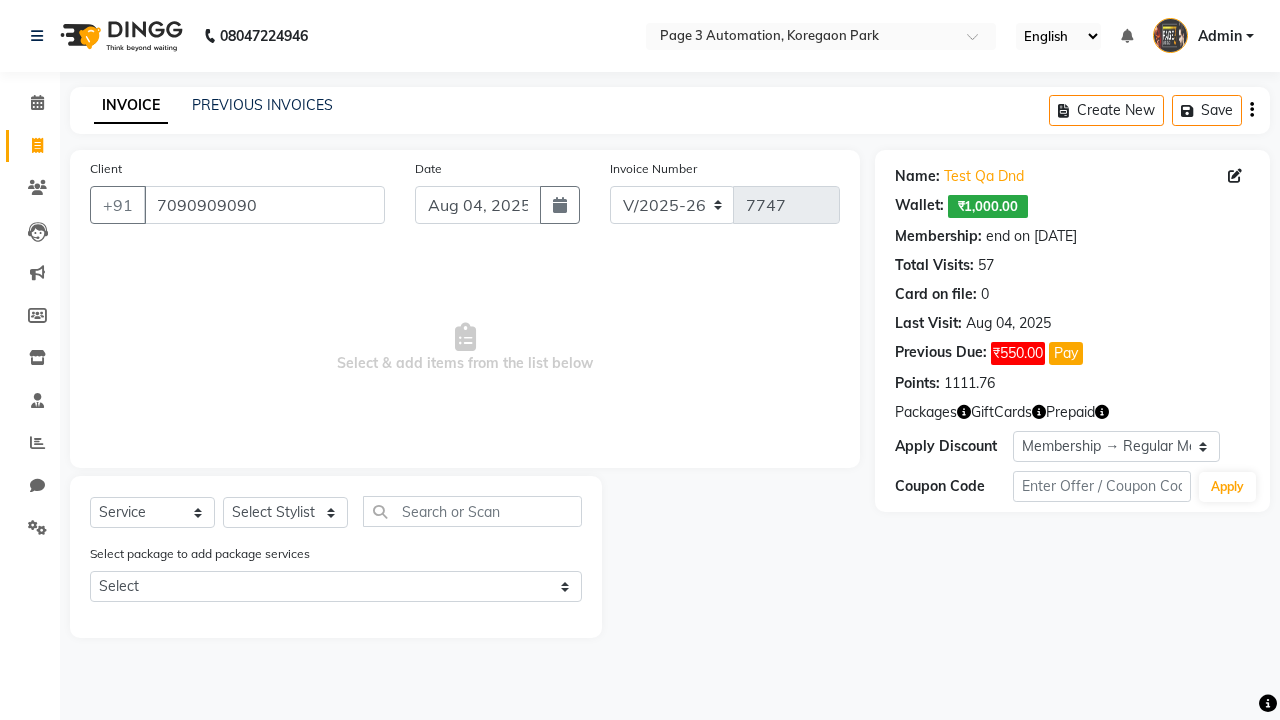 select on "0:" 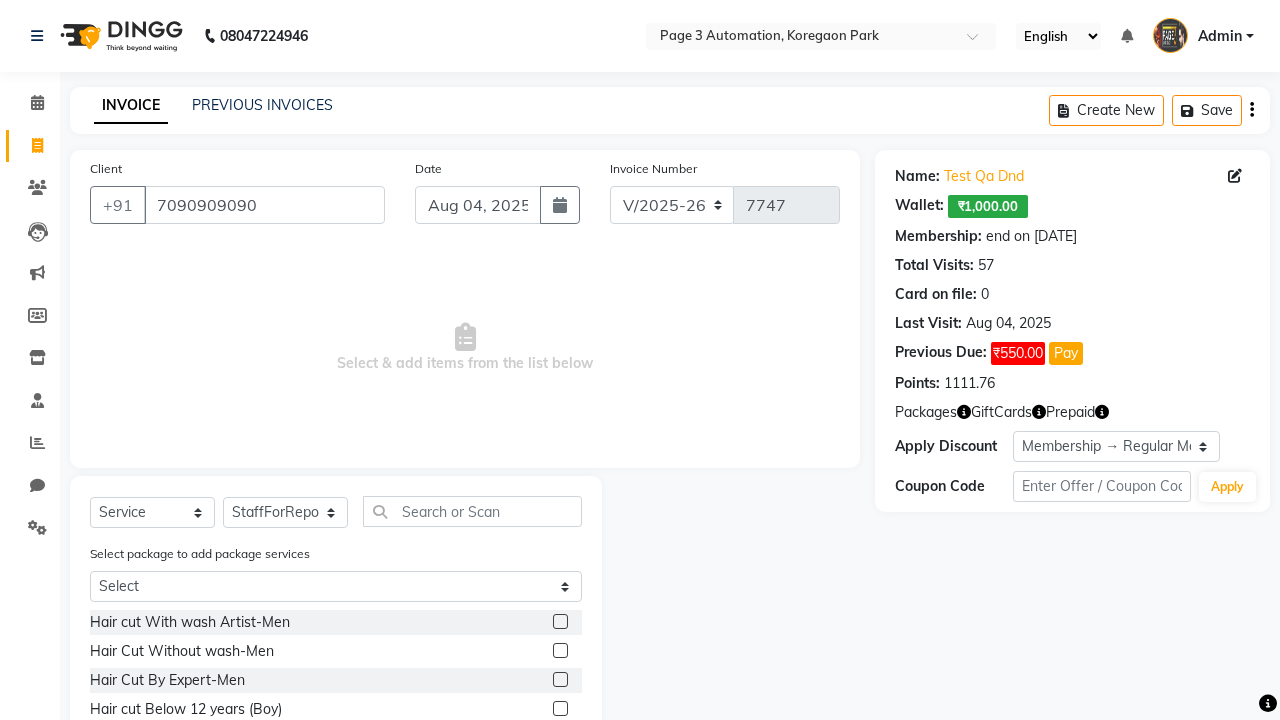 click 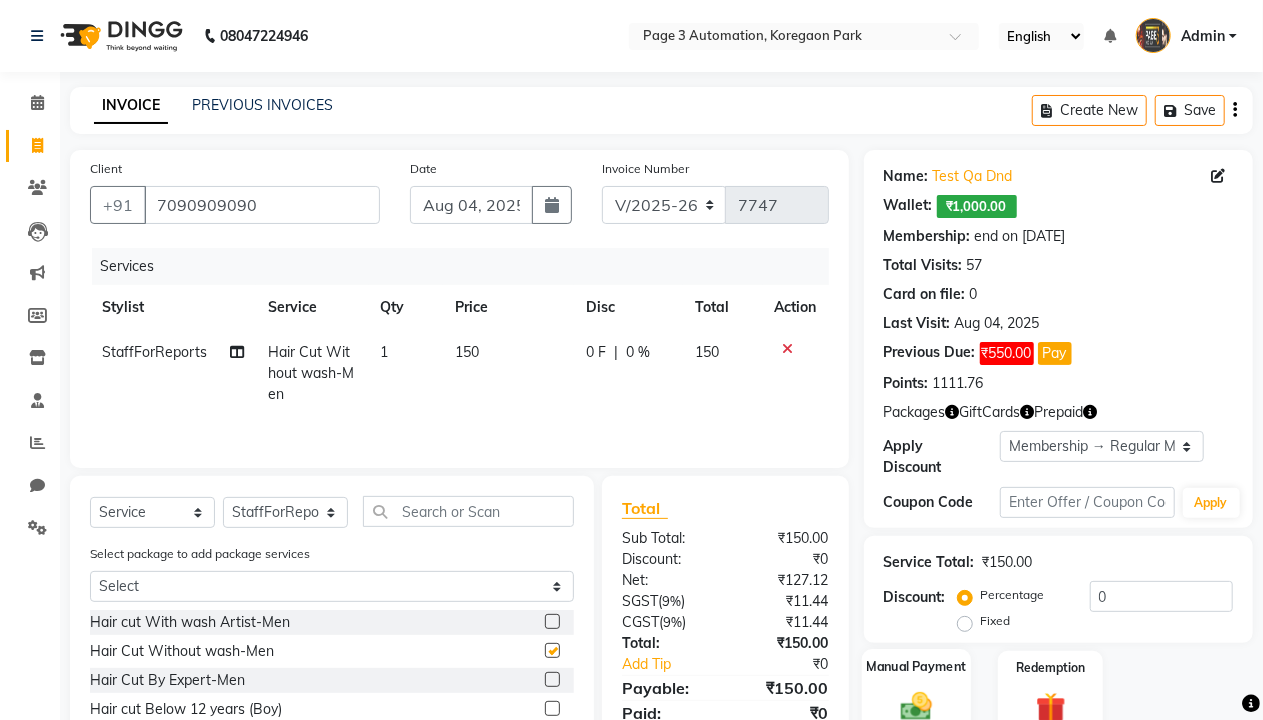 click 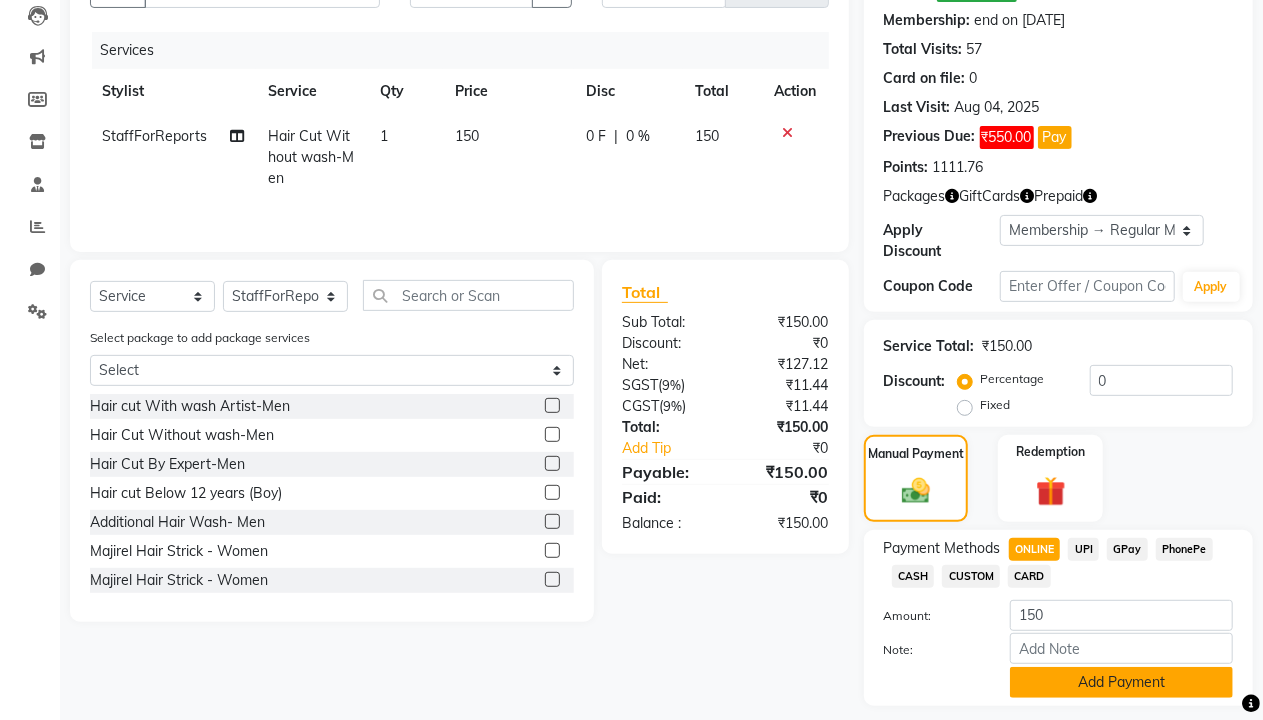 checkbox on "false" 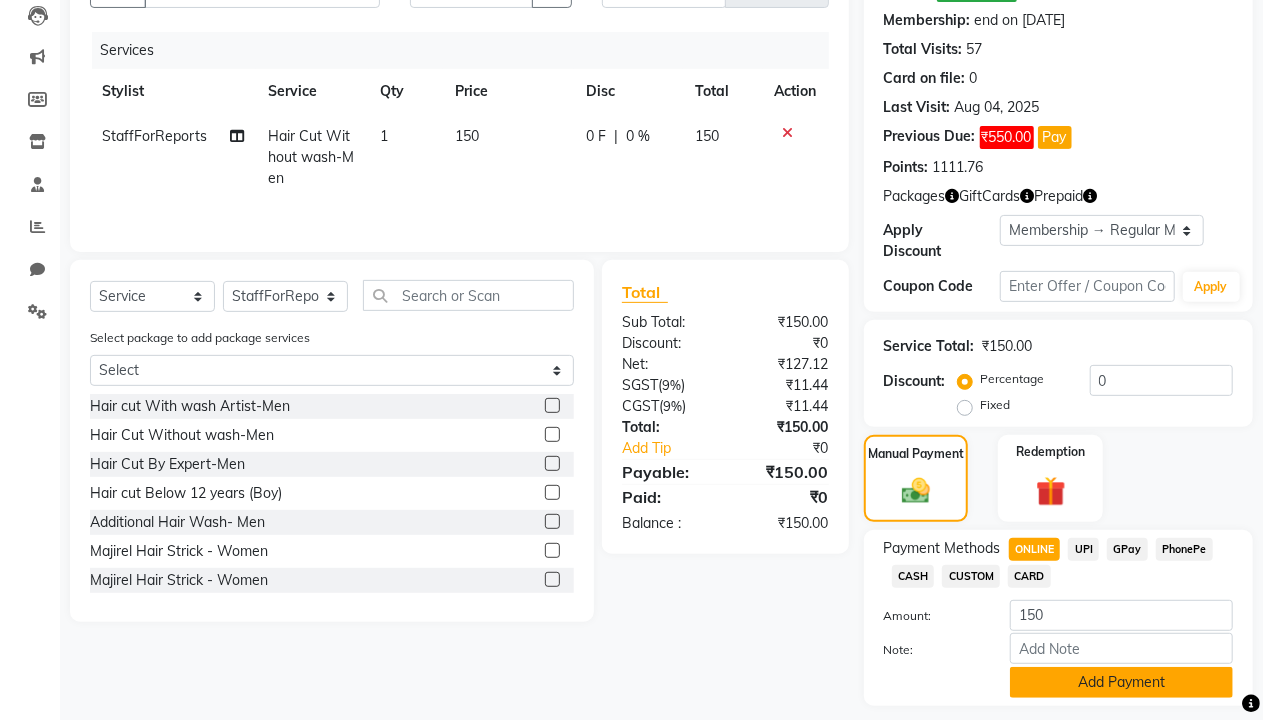 click on "Add Payment" 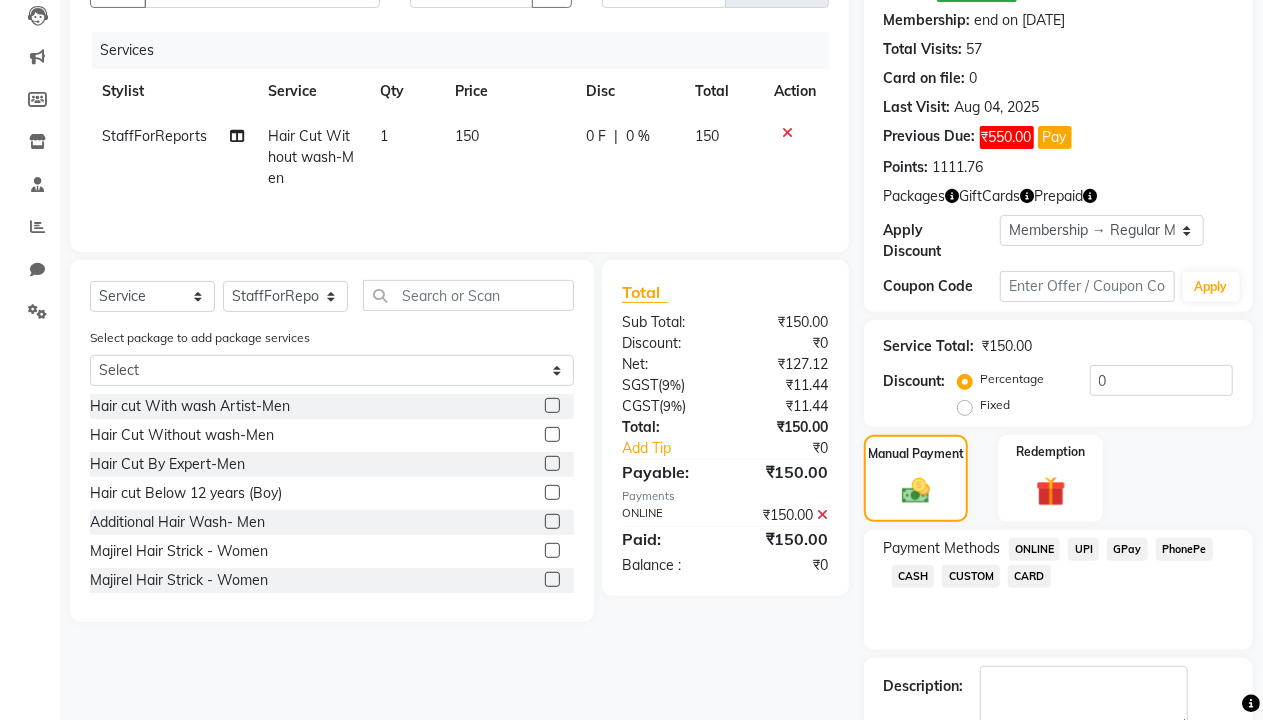 click 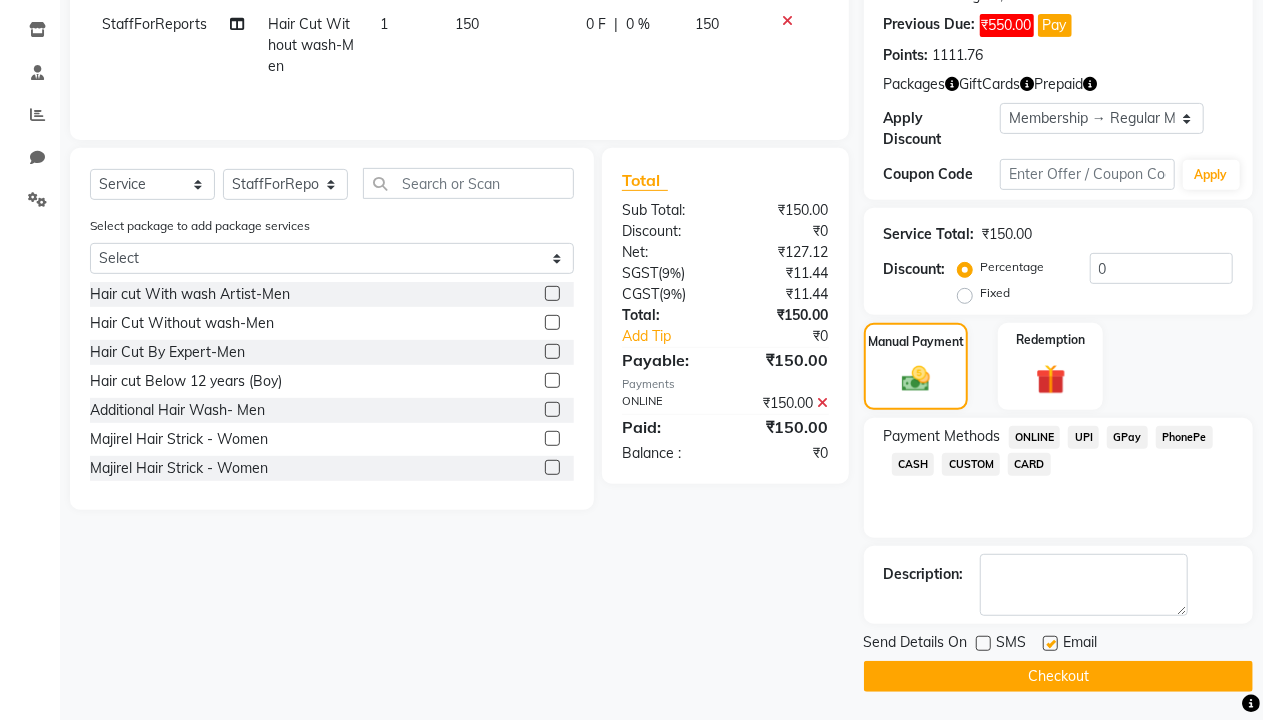 click 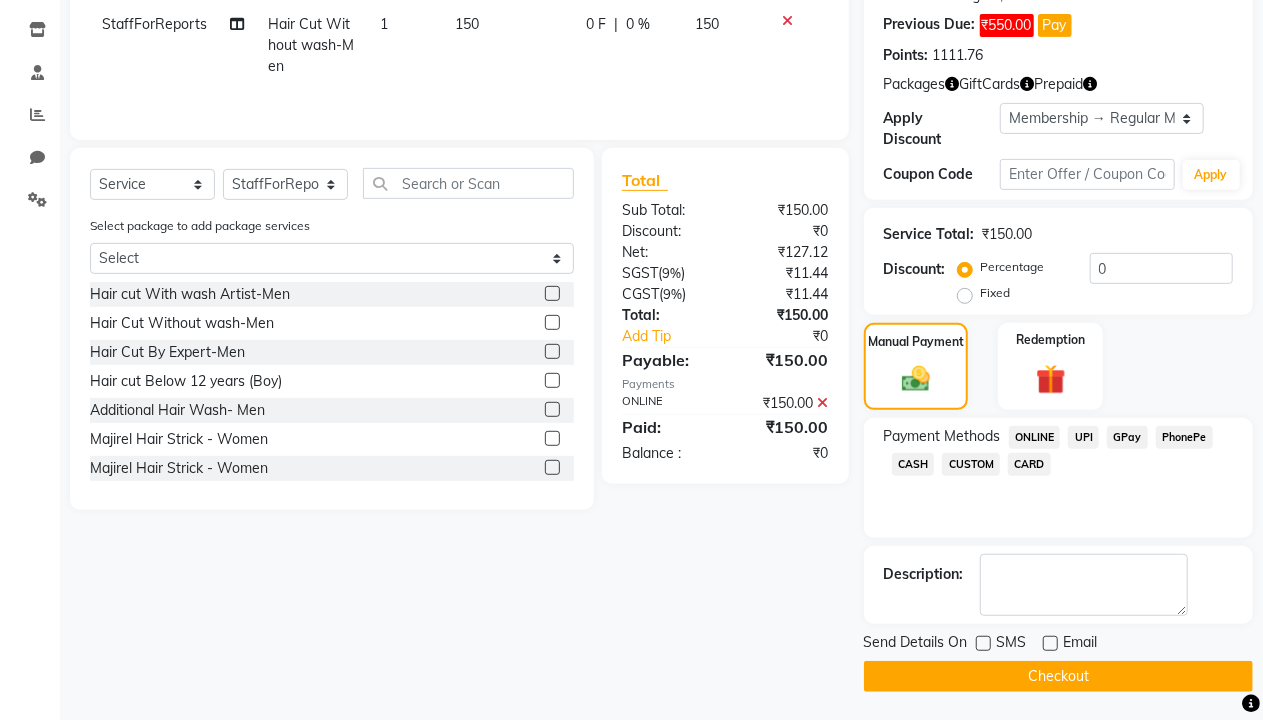 click on "Checkout" 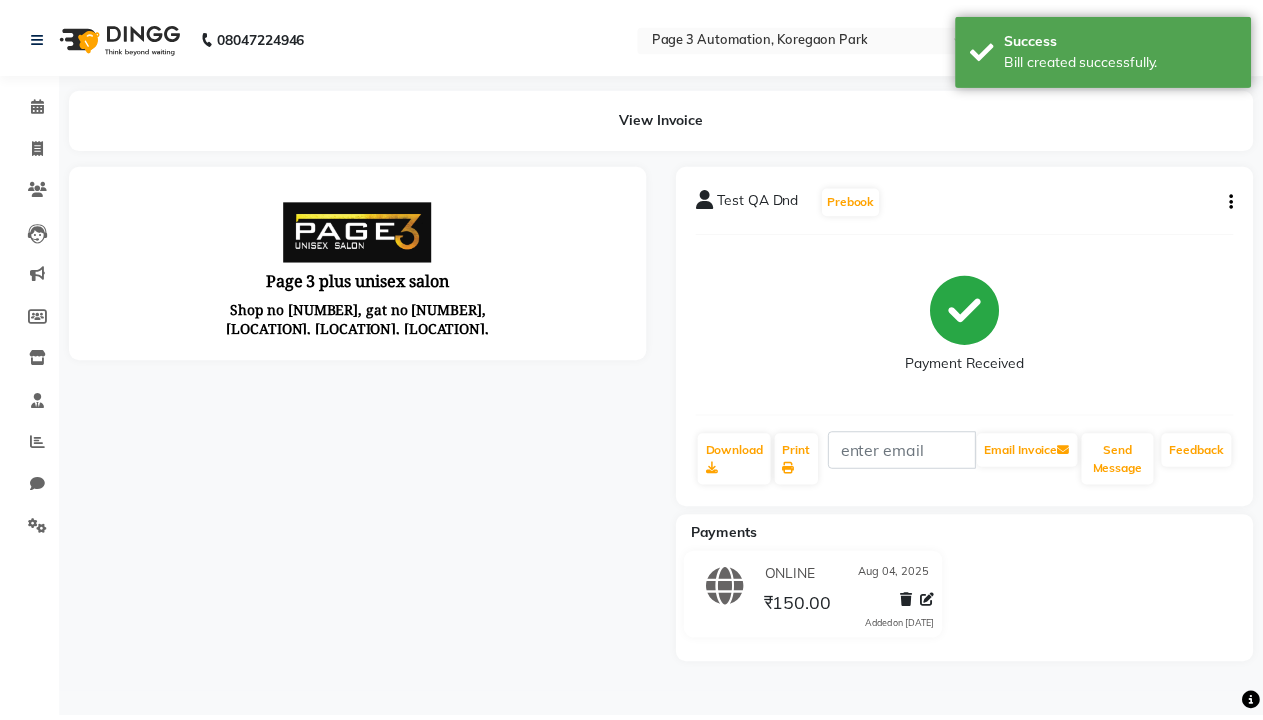 scroll, scrollTop: 0, scrollLeft: 0, axis: both 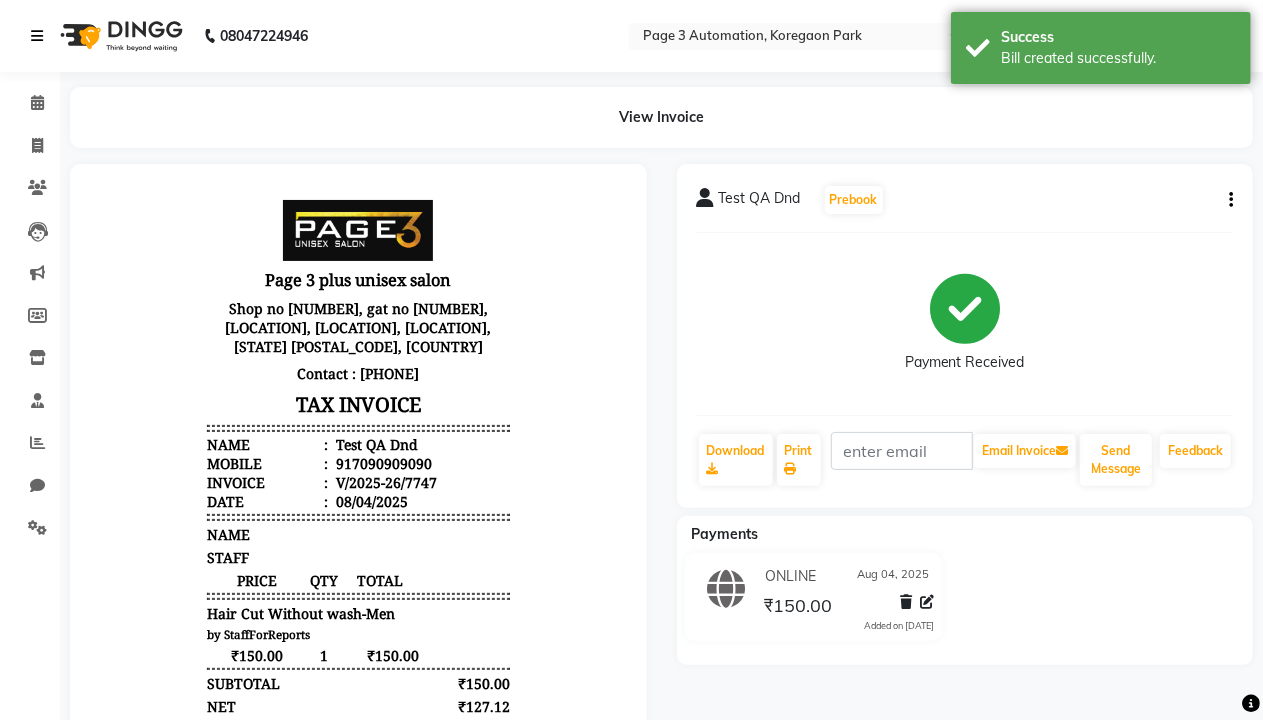 click on "Bill created successfully." at bounding box center (1118, 58) 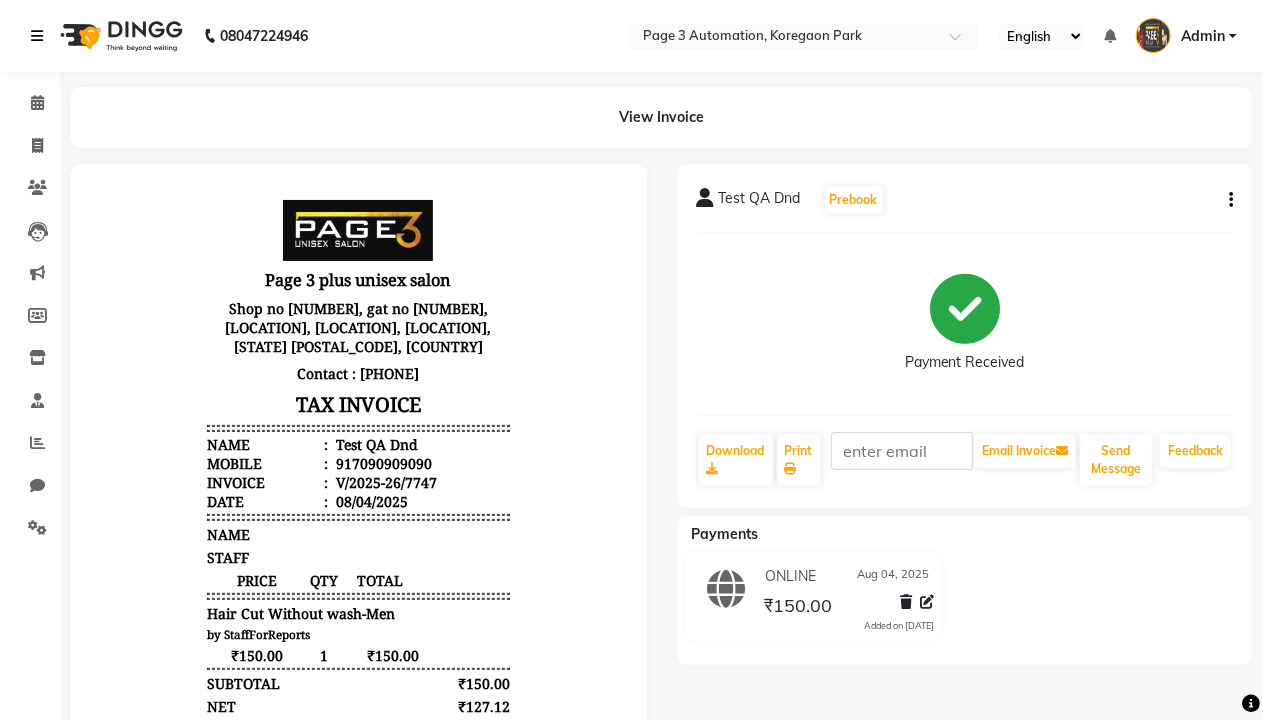 click at bounding box center [37, 36] 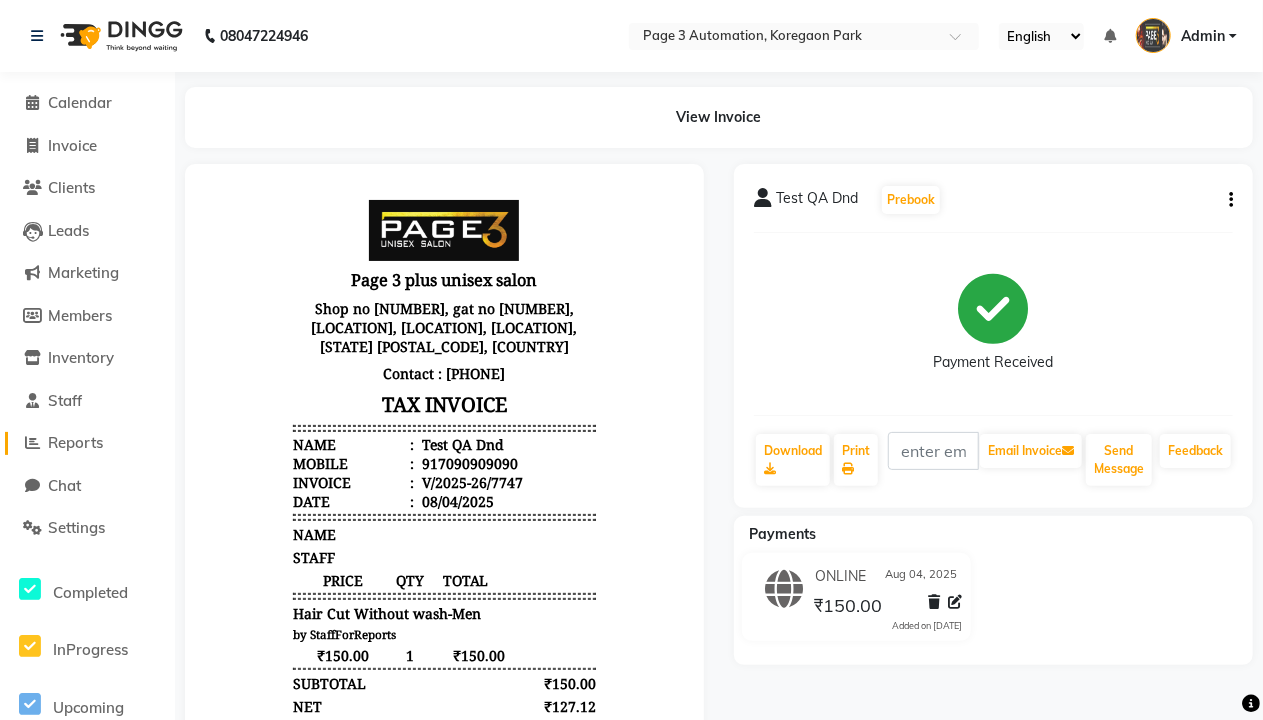 click on "Reports" 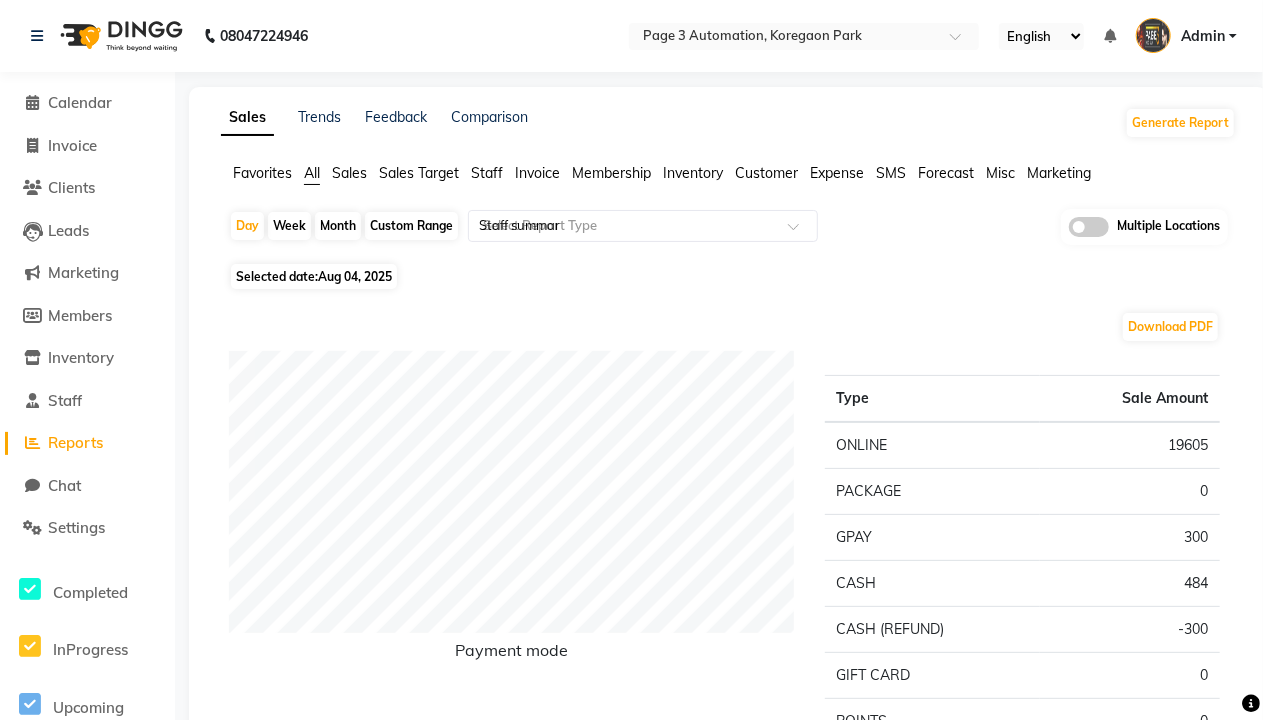 type on "Staff summary" 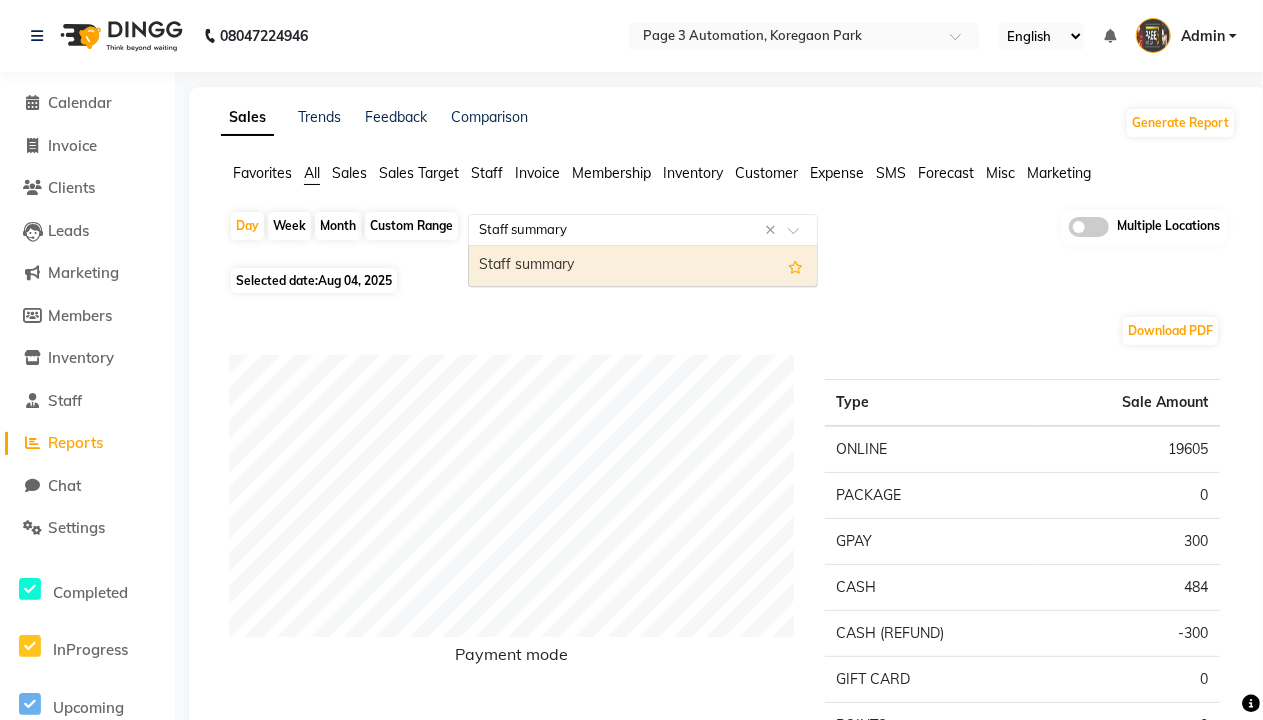 click on "Staff summary" at bounding box center [643, 266] 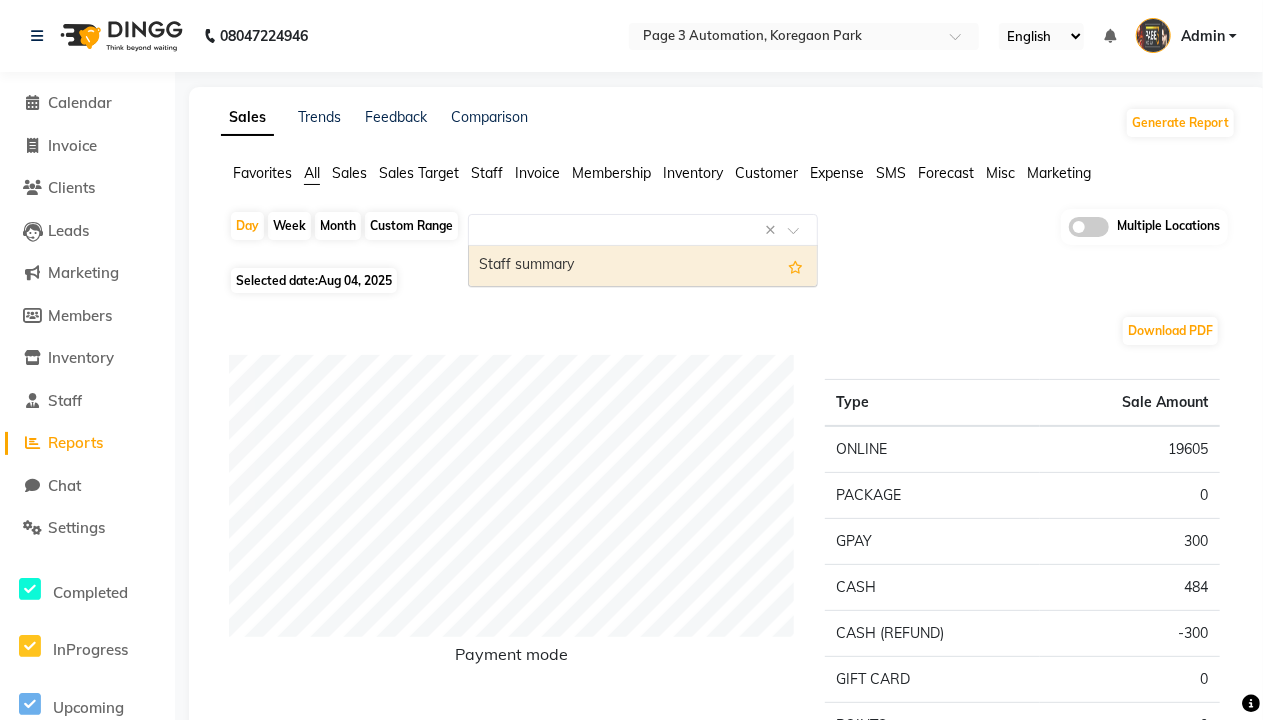 select on "full_report" 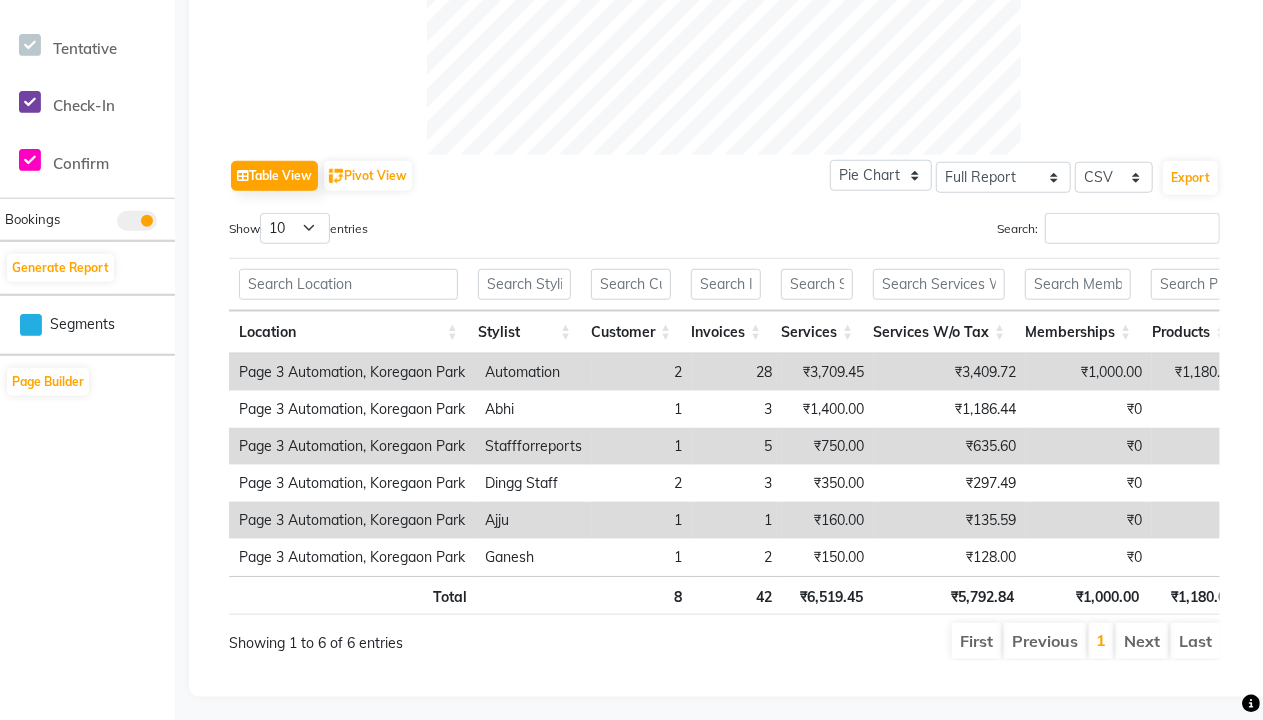 scroll, scrollTop: 810, scrollLeft: 0, axis: vertical 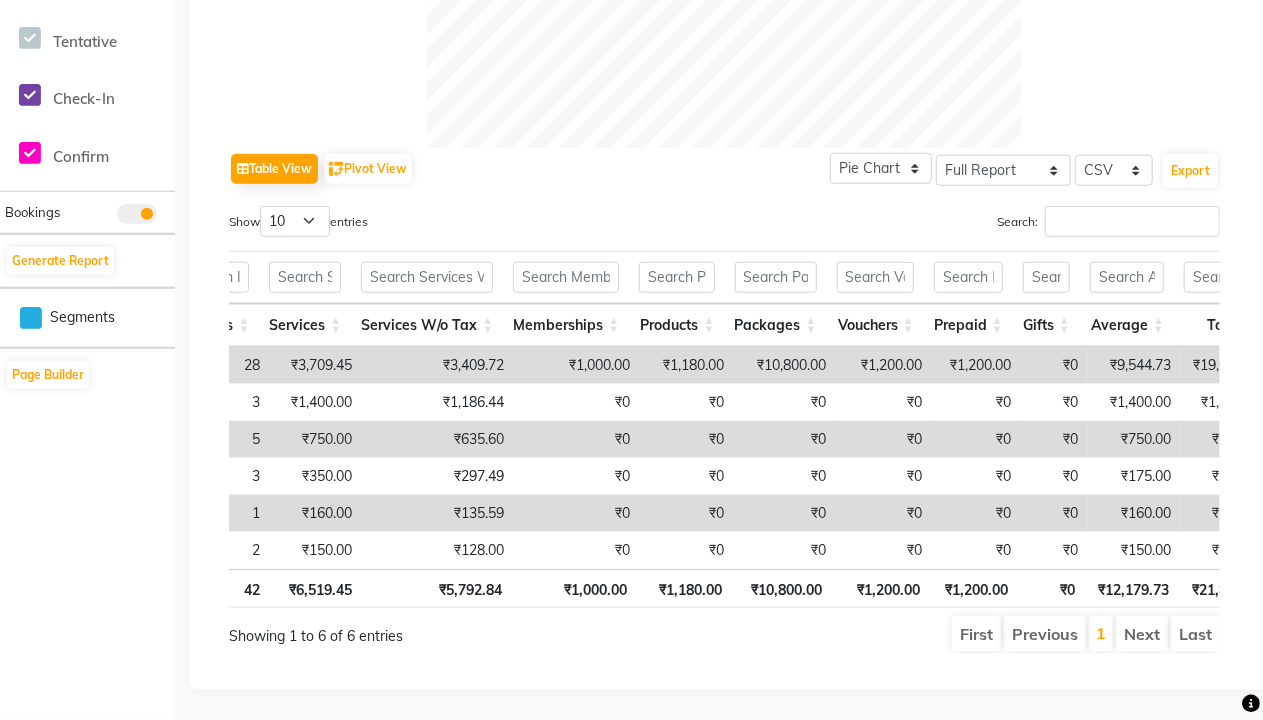 click on "Admin" at bounding box center [1203, -745] 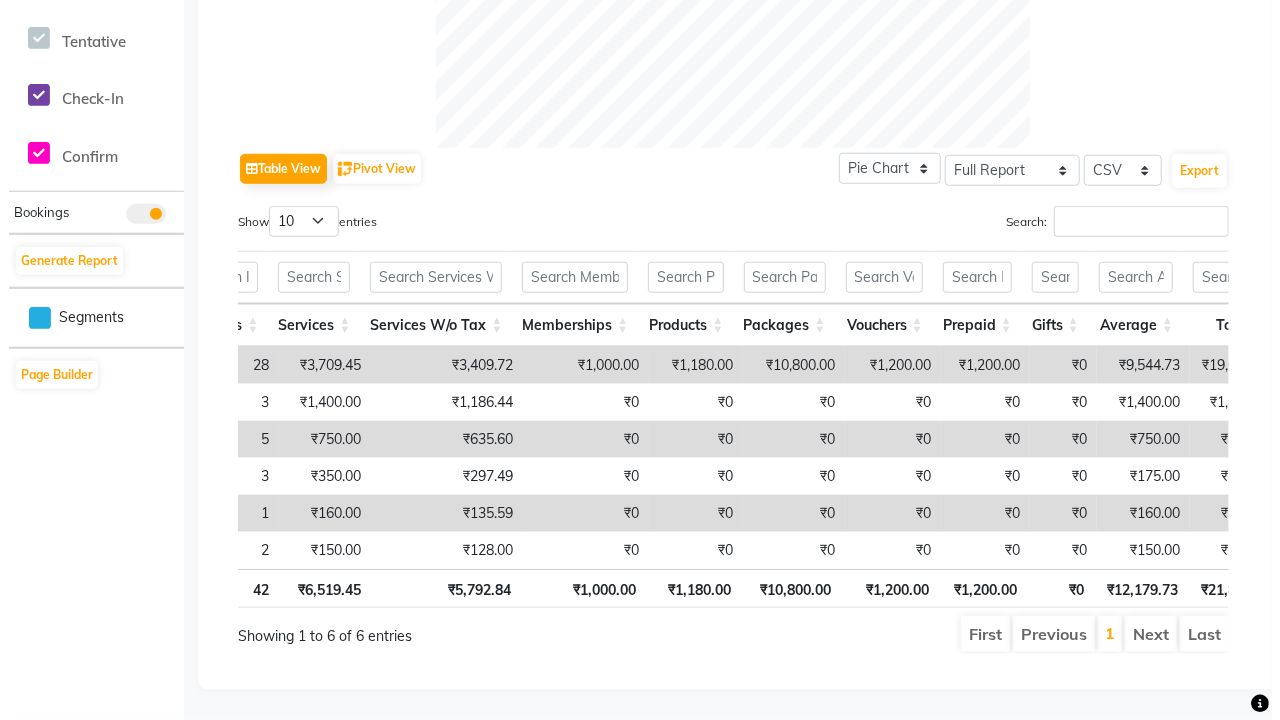 scroll, scrollTop: 0, scrollLeft: 0, axis: both 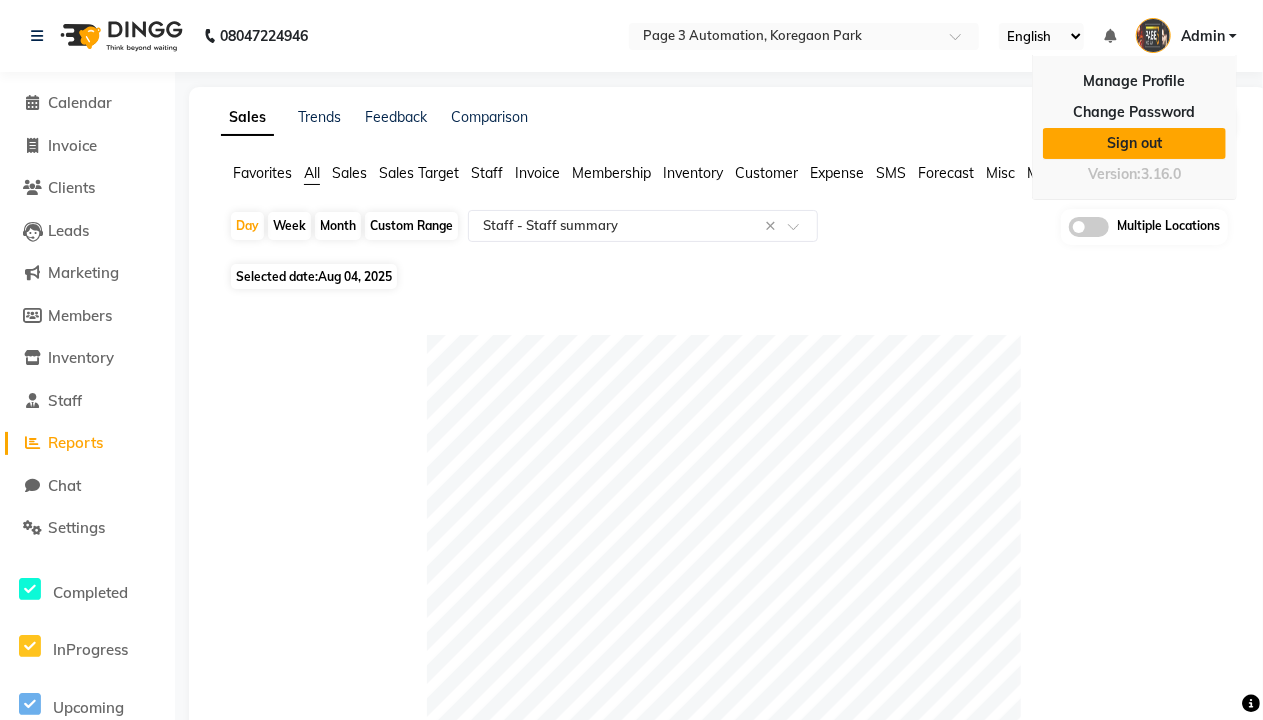 click on "Sign out" at bounding box center (1134, 143) 